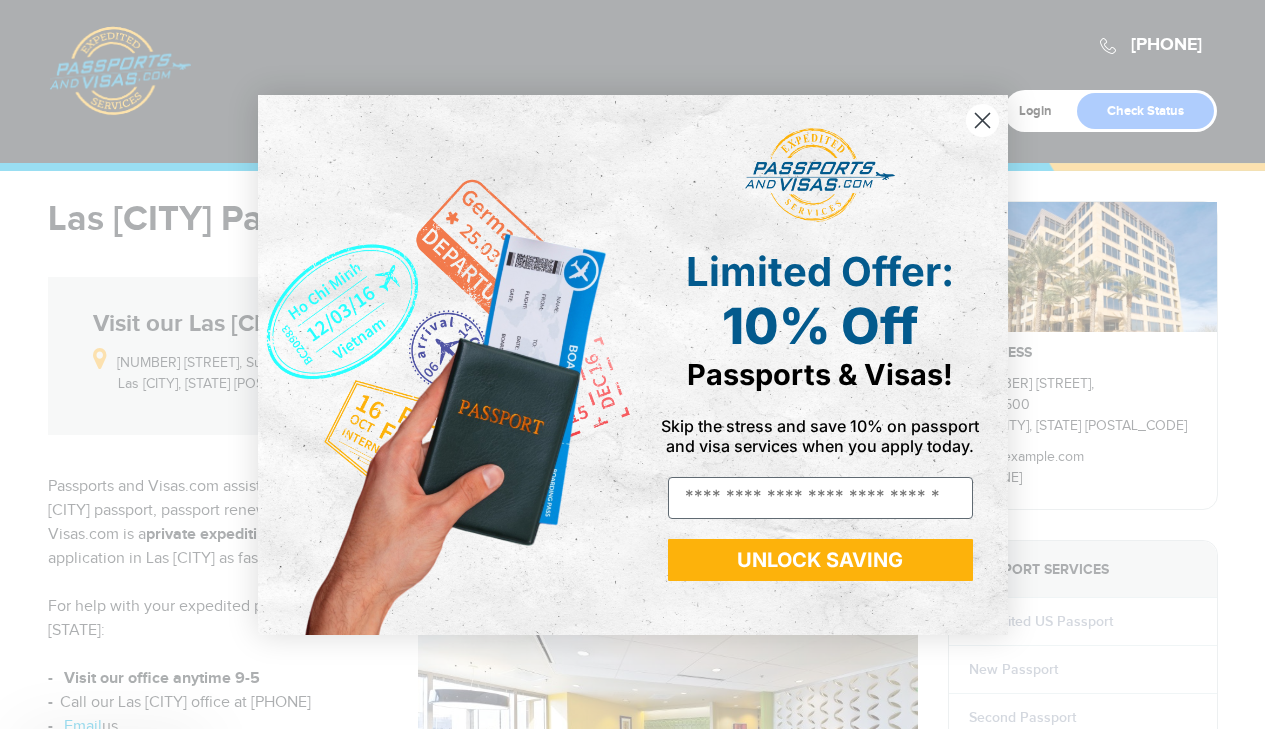 scroll, scrollTop: 0, scrollLeft: 0, axis: both 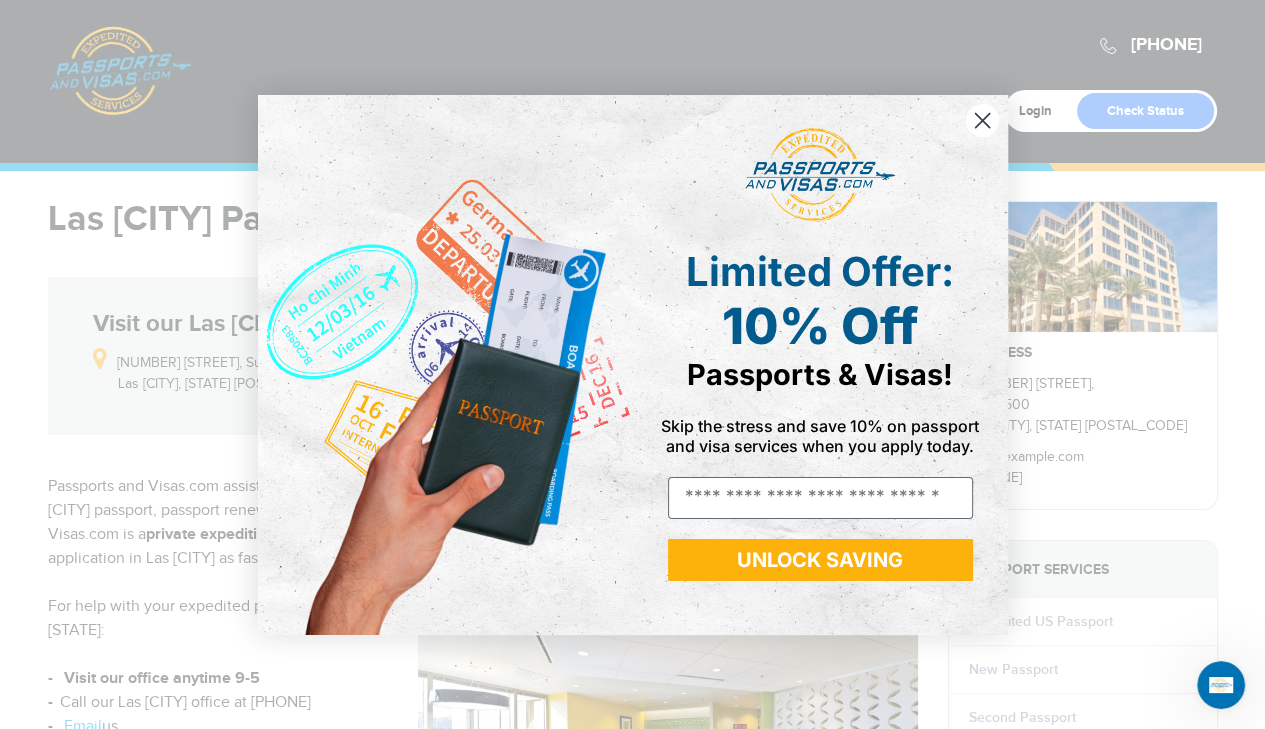 click 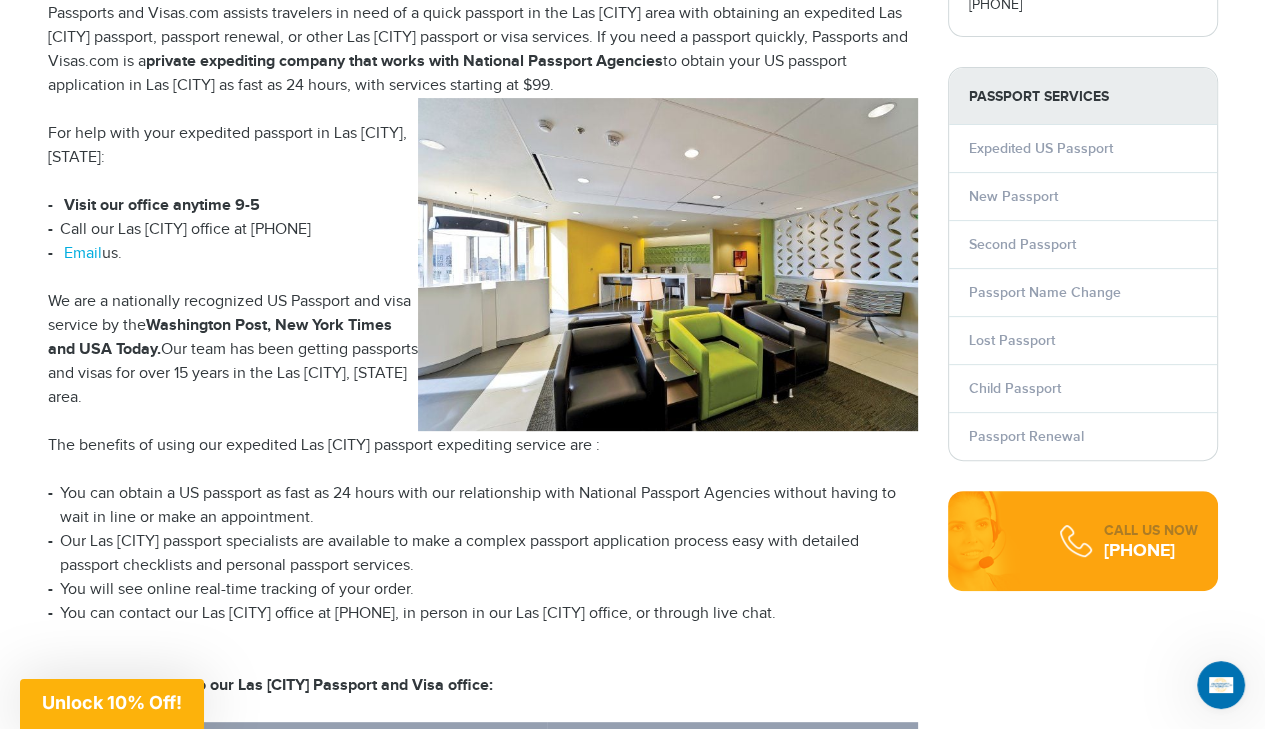 scroll, scrollTop: 480, scrollLeft: 0, axis: vertical 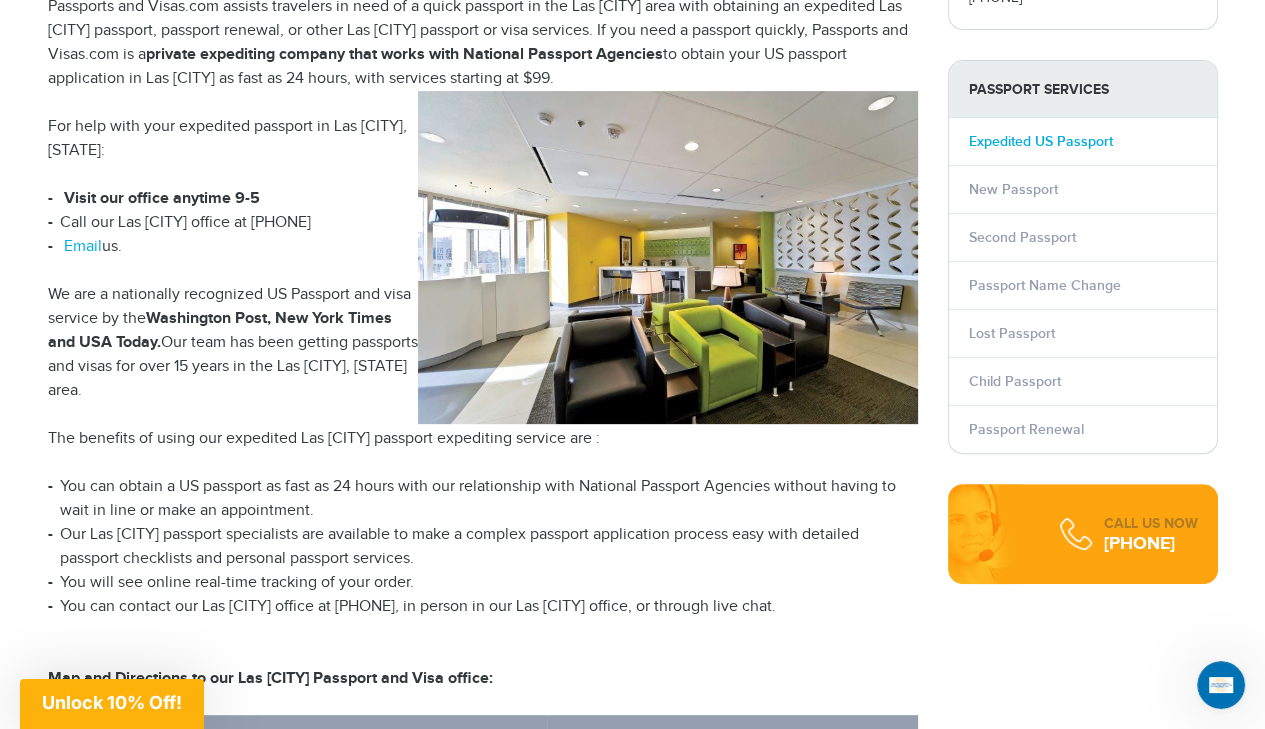 click on "Expedited US Passport" at bounding box center [1041, 141] 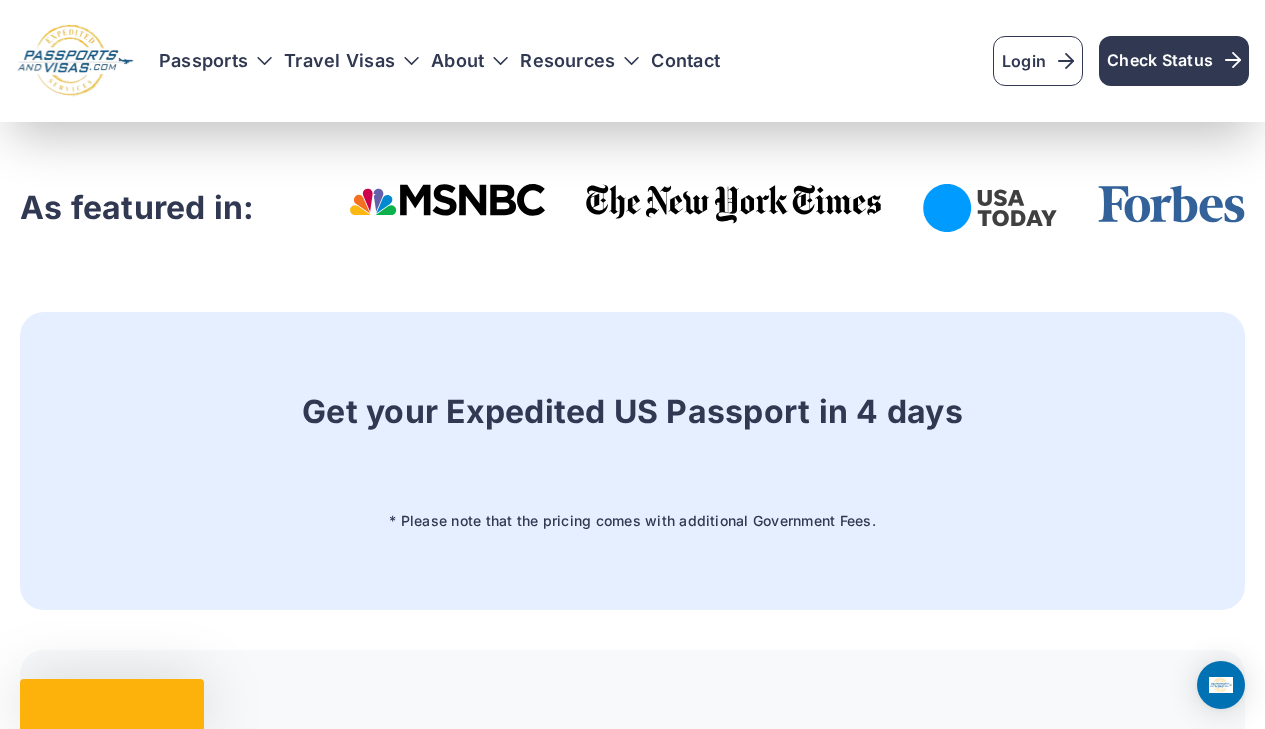 scroll, scrollTop: 793, scrollLeft: 0, axis: vertical 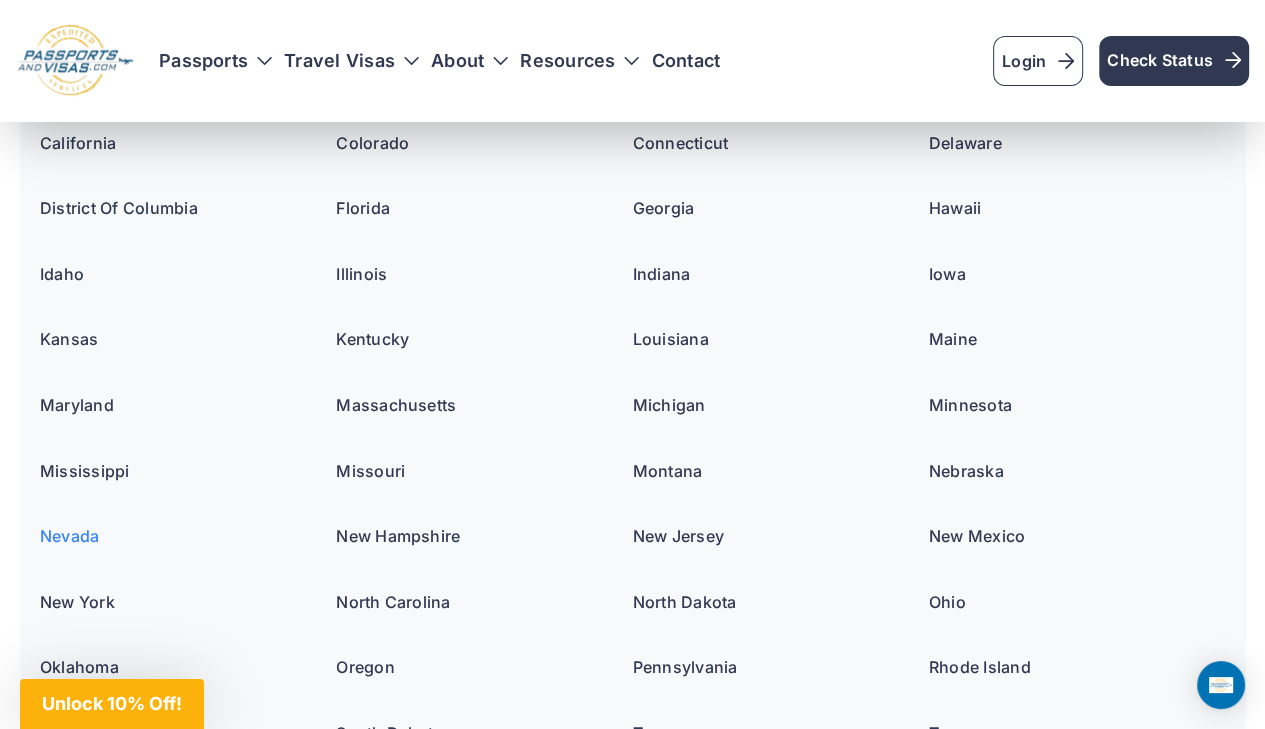 click on "Nevada" at bounding box center (69, 536) 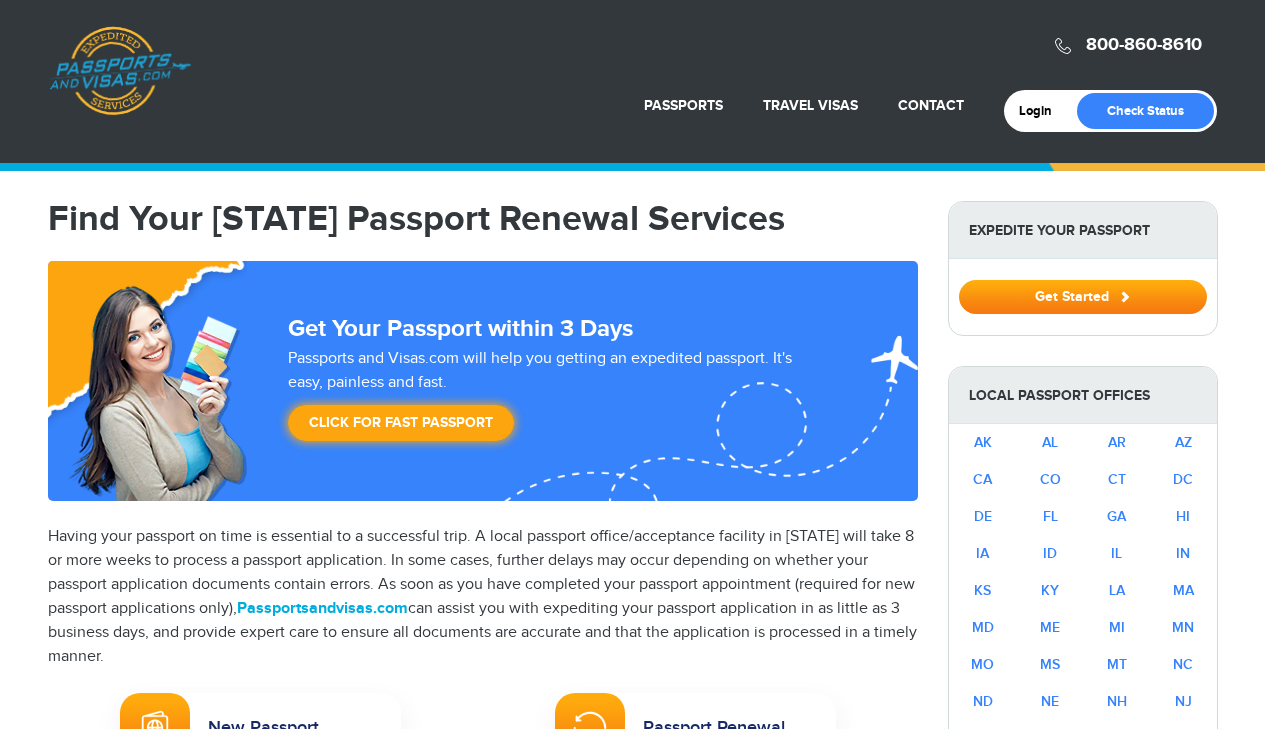 select on "**********" 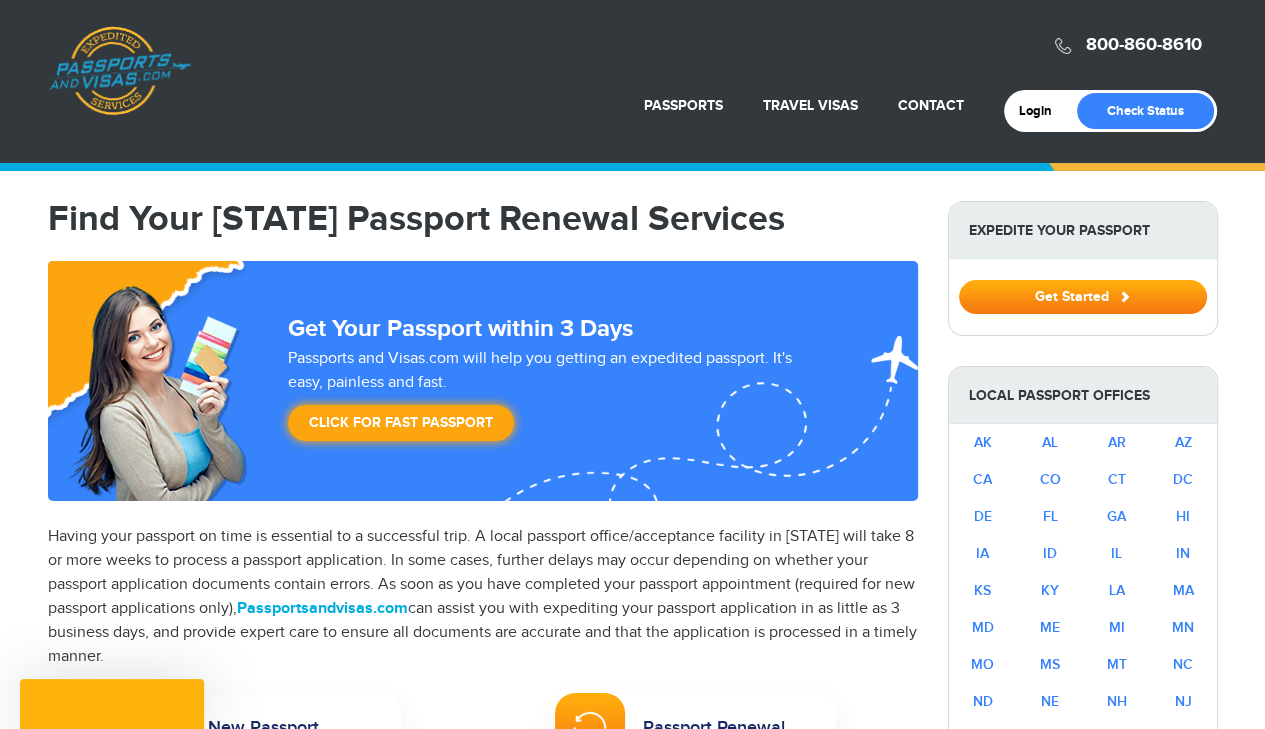 scroll, scrollTop: 0, scrollLeft: 0, axis: both 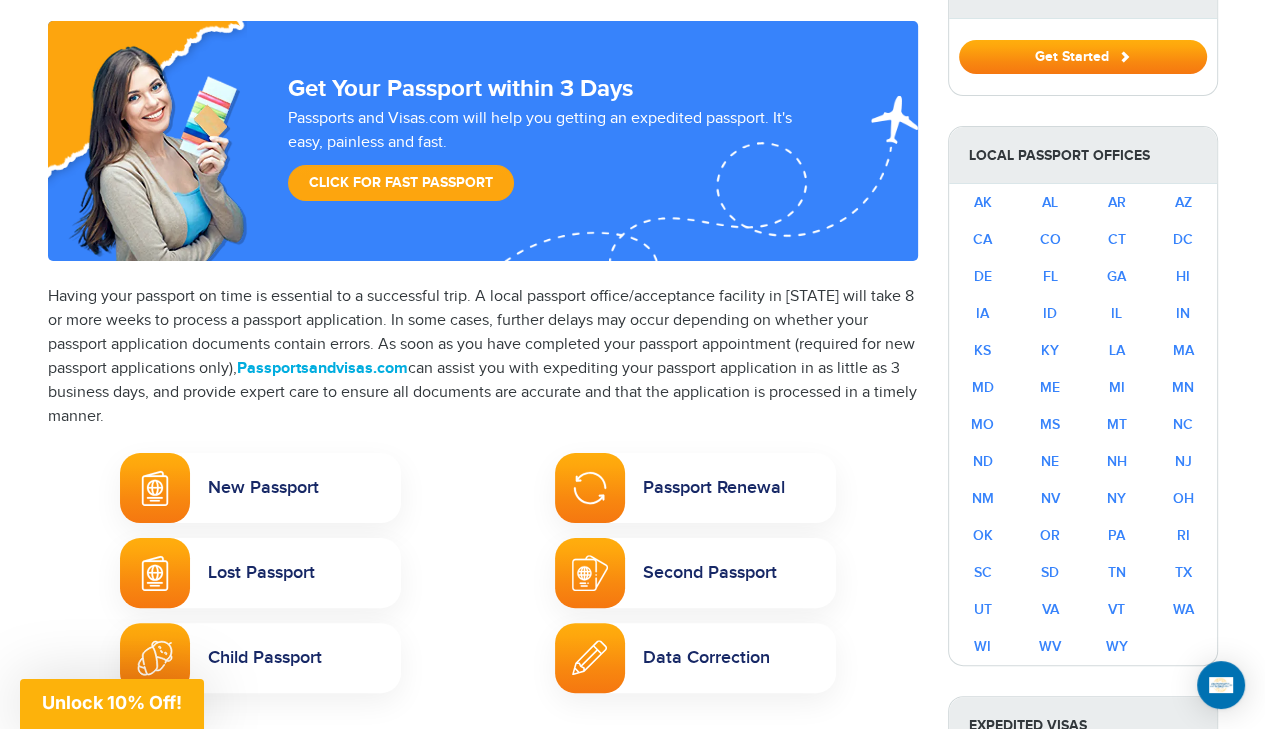click on "Click for Fast Passport" at bounding box center (401, 183) 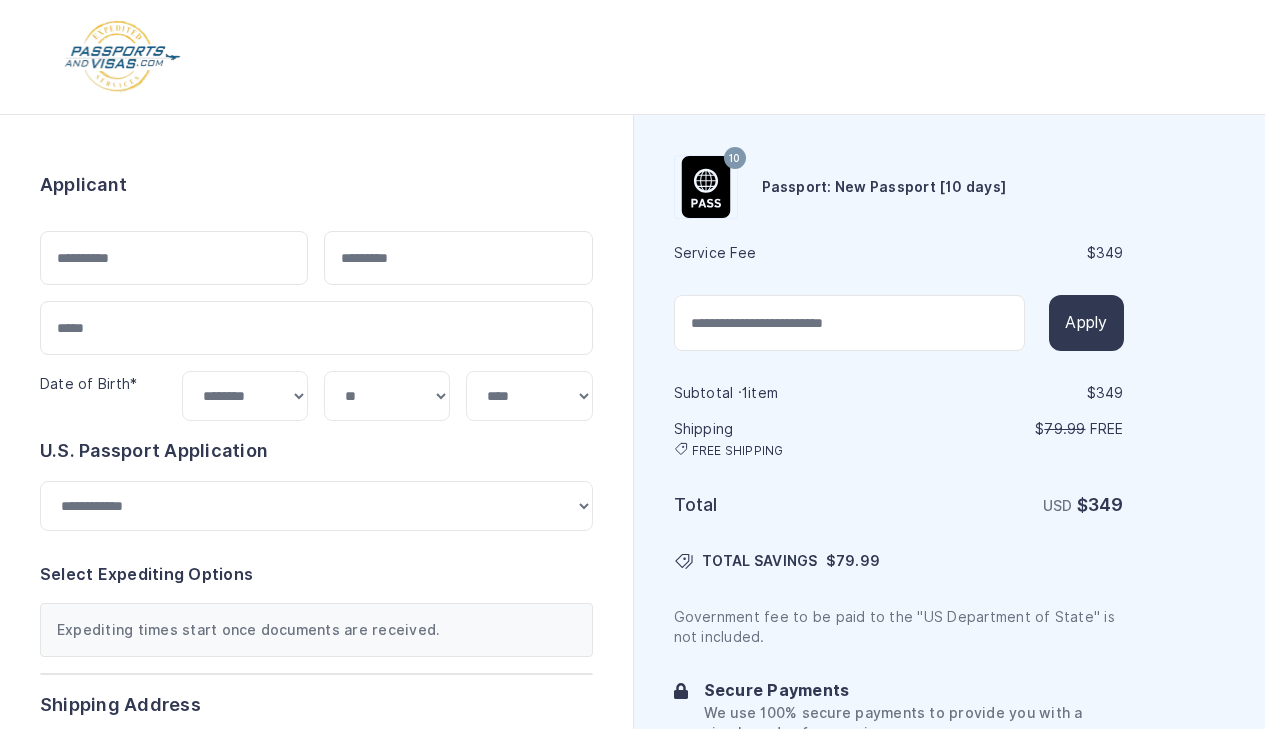 select on "***" 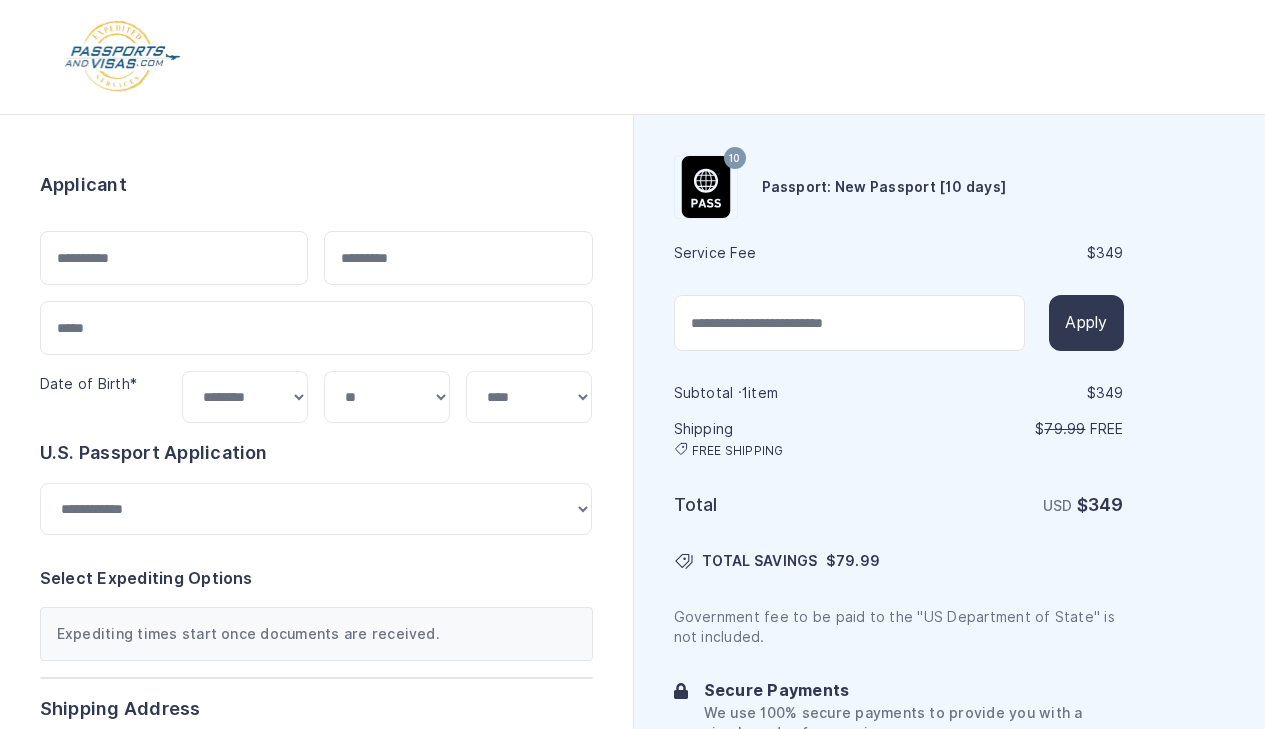 scroll, scrollTop: 0, scrollLeft: 0, axis: both 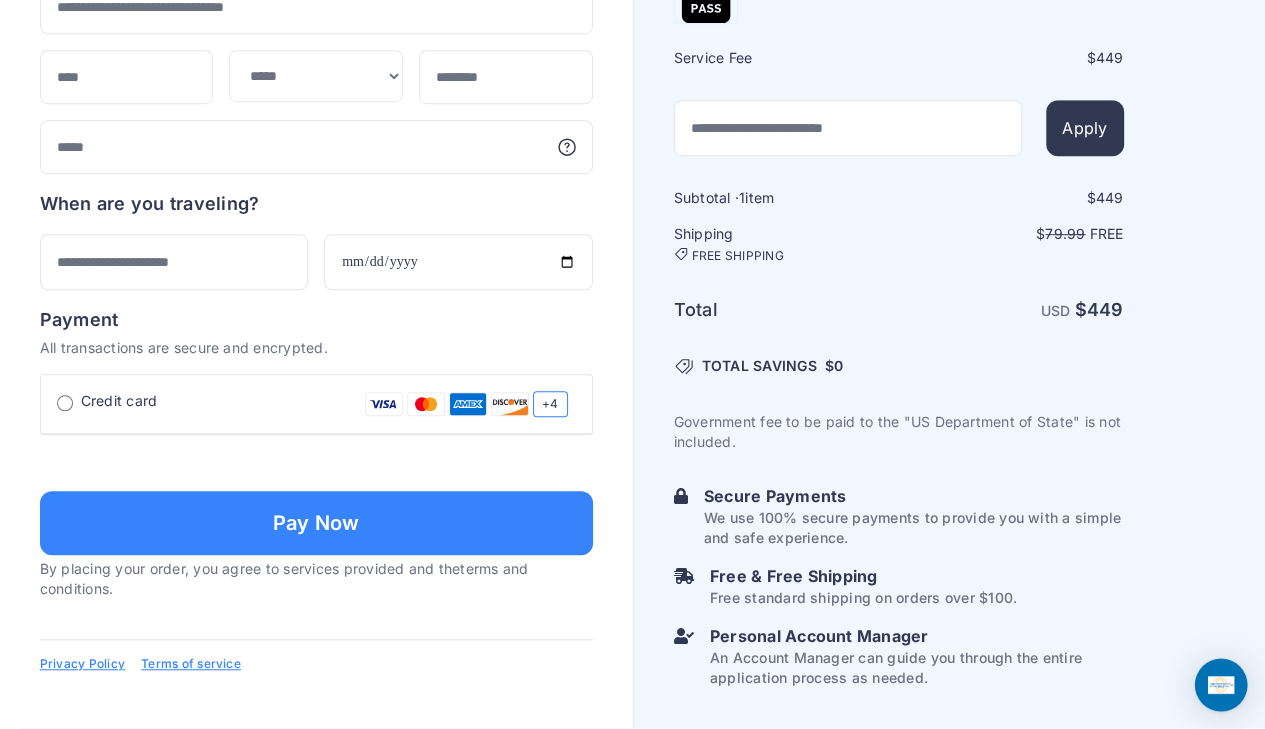 click at bounding box center [1221, 685] 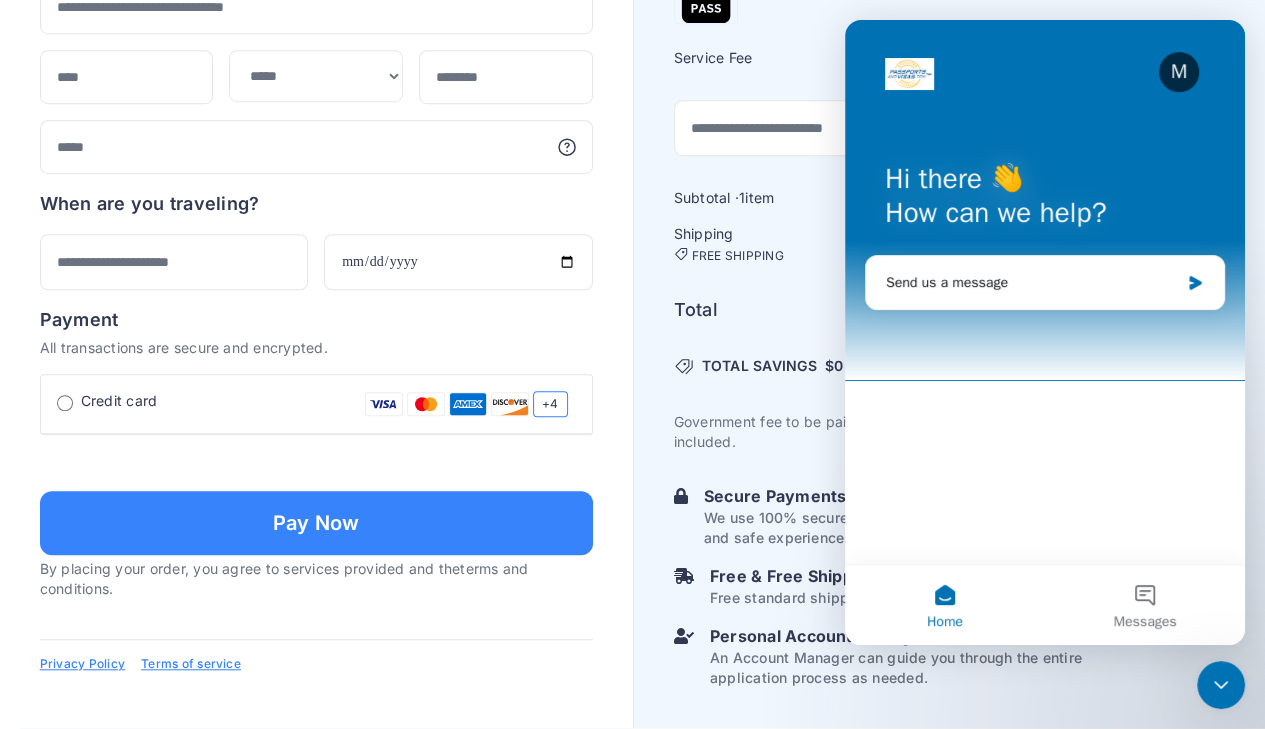 scroll, scrollTop: 0, scrollLeft: 0, axis: both 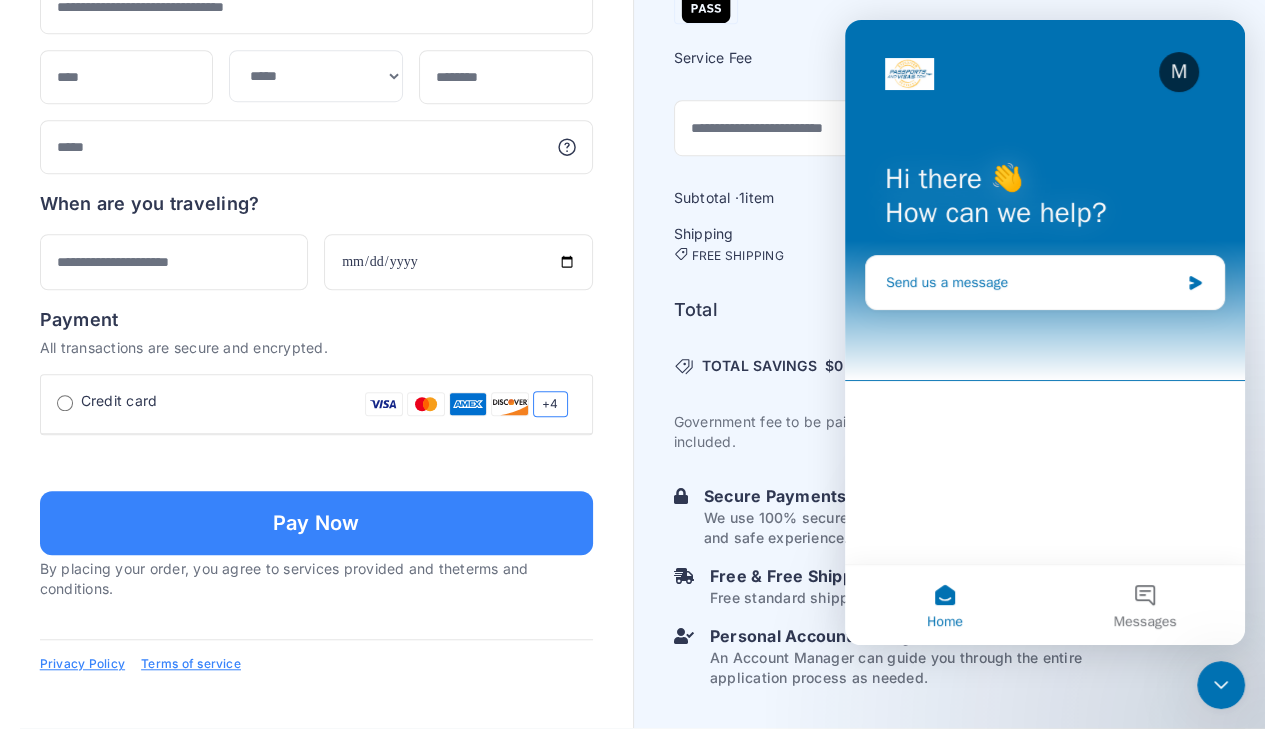 click on "Send us a message" at bounding box center [1032, 282] 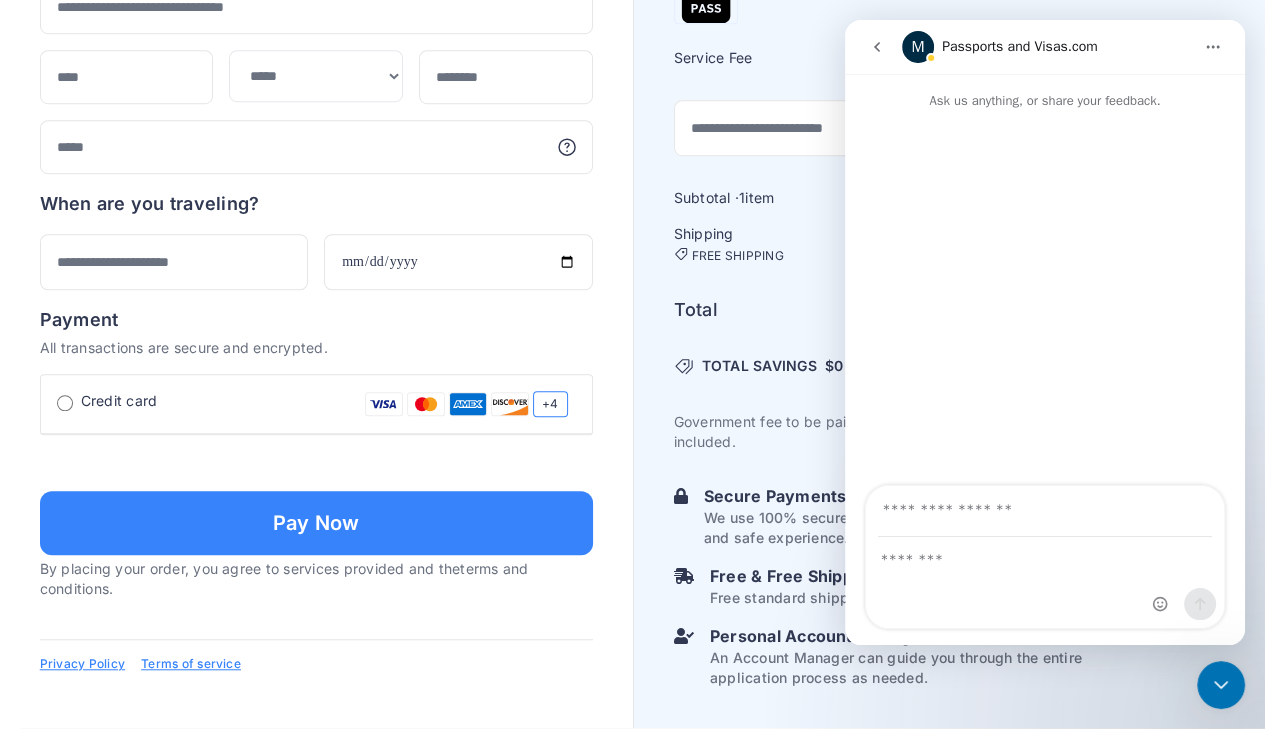 click 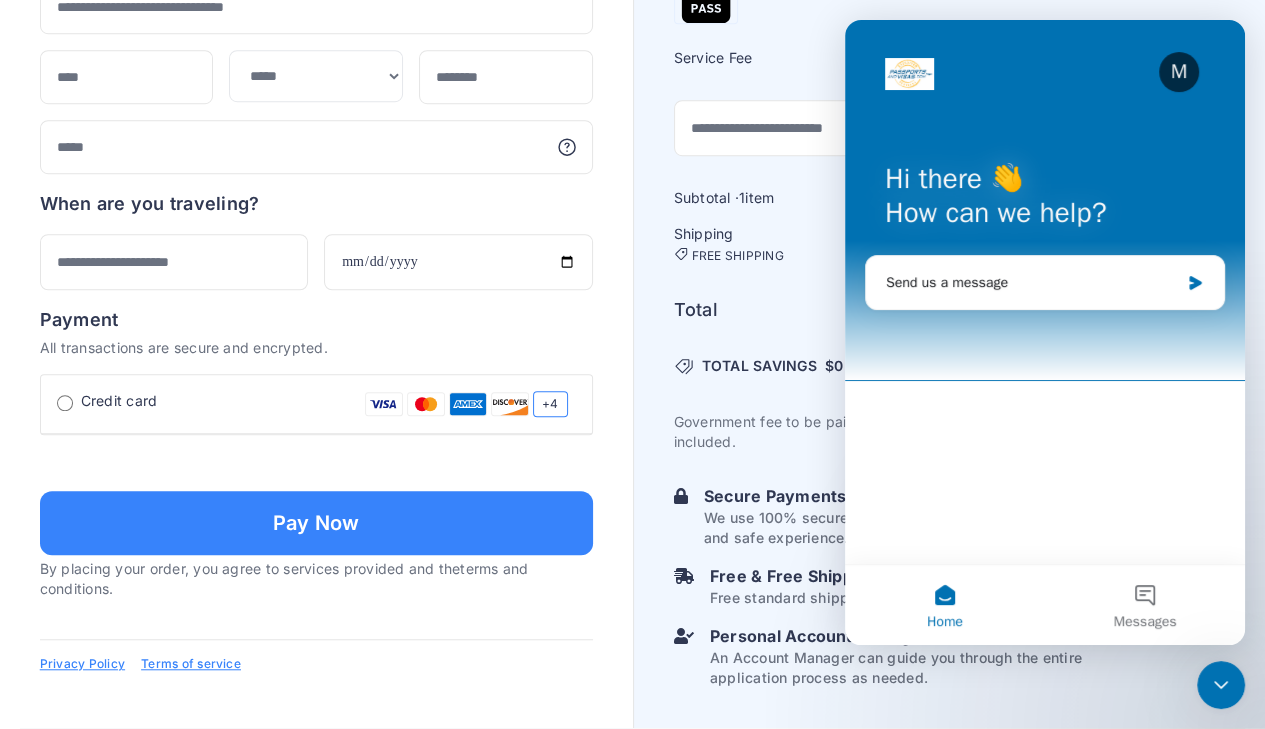 click on "7
Passport: New Passport [7 days]
Service Fee
$ 449
Apply
1 $" at bounding box center (950, -143) 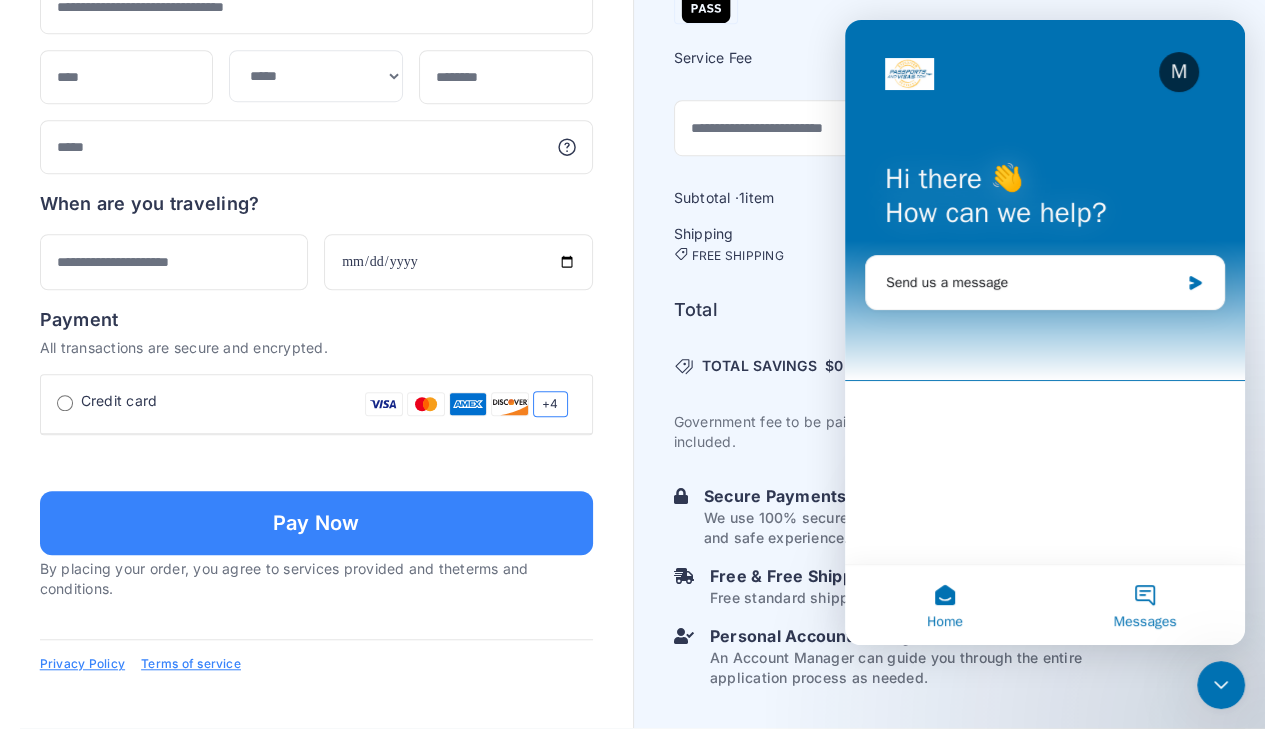 click on "Messages" at bounding box center [1145, 605] 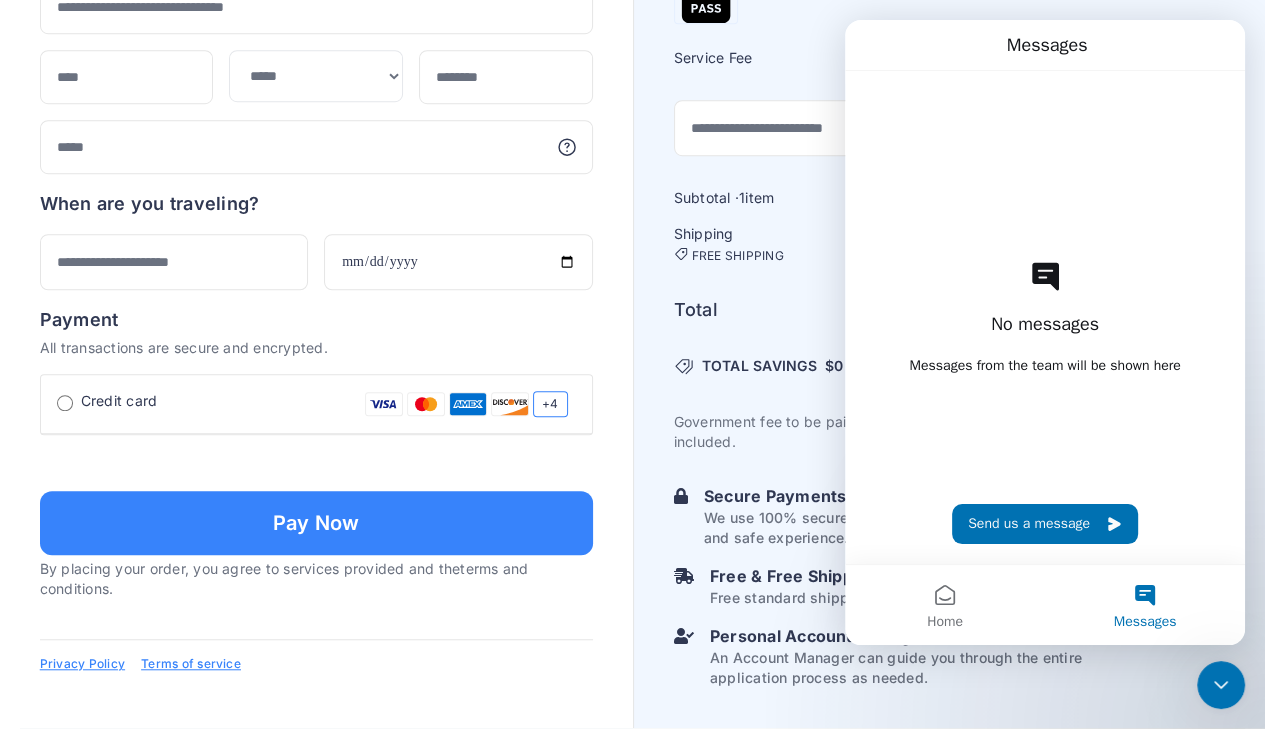 click on "7
Passport: New Passport [7 days]
Service Fee
$ 449
Apply
1 $" at bounding box center (950, -143) 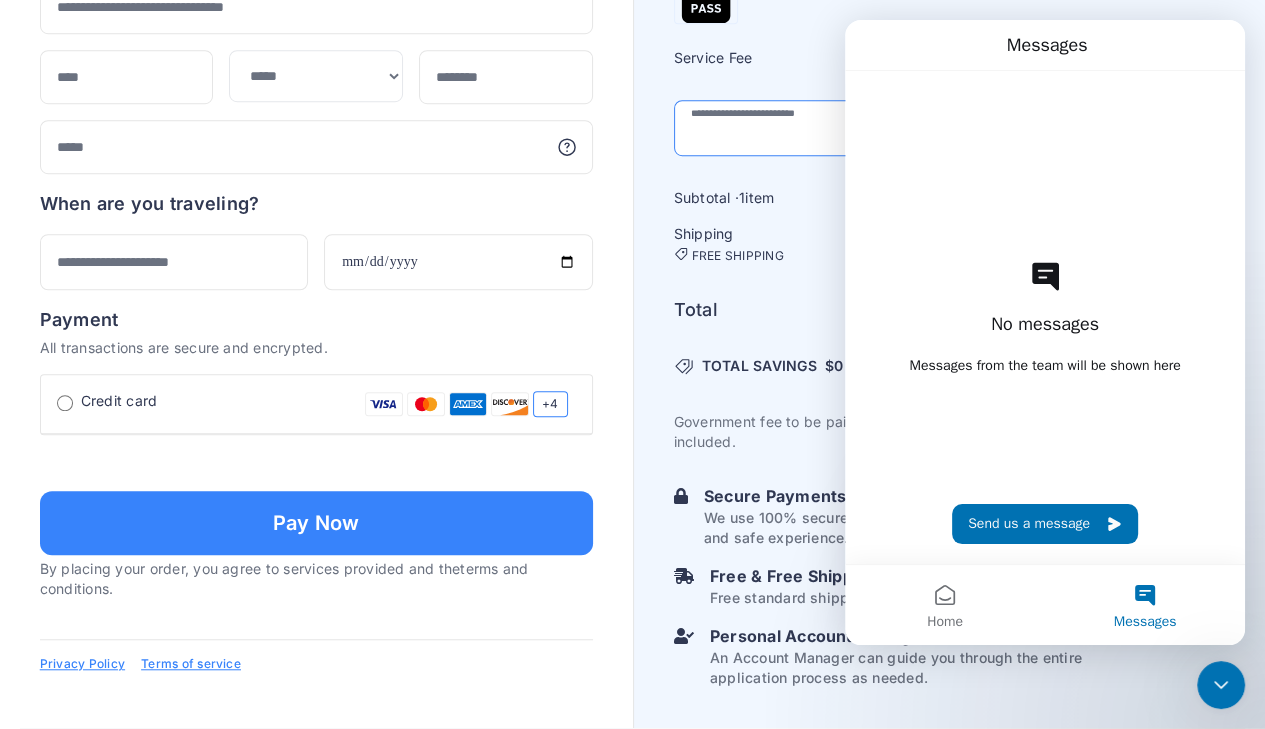 click at bounding box center [848, 128] 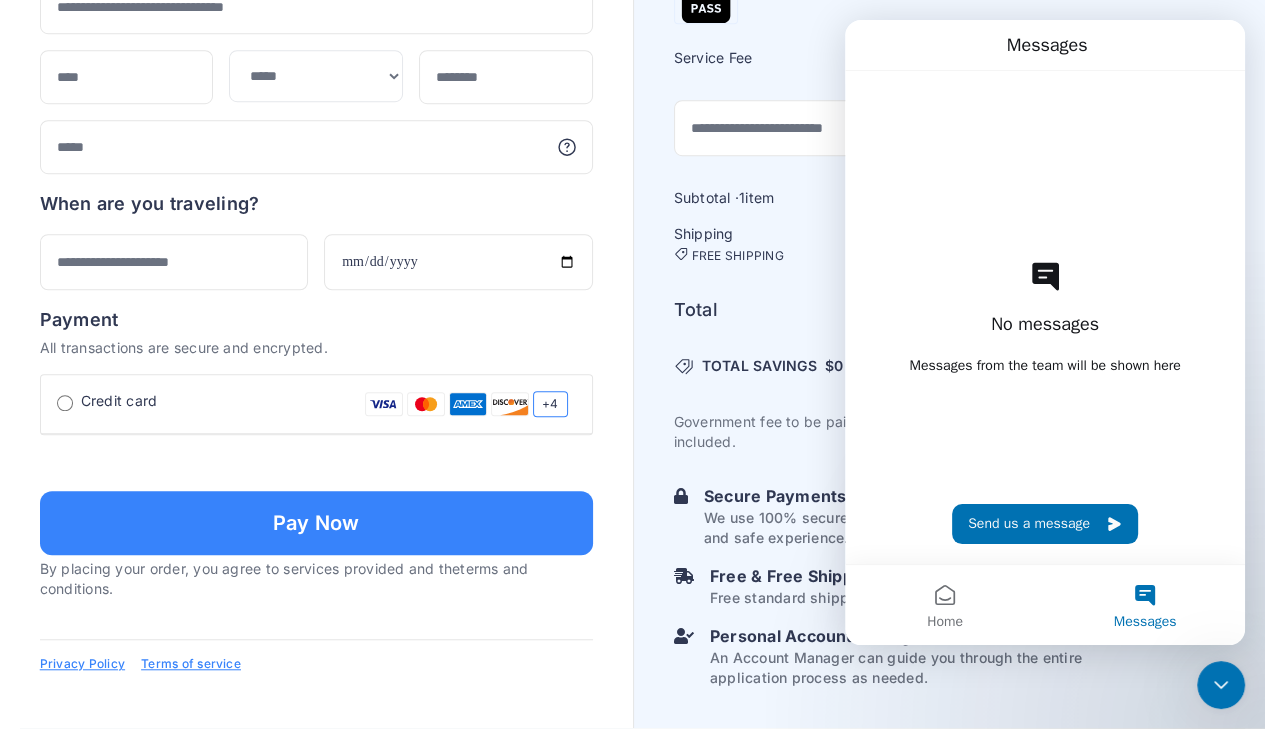 click on "Order summary
$ 449
7" at bounding box center (316, -143) 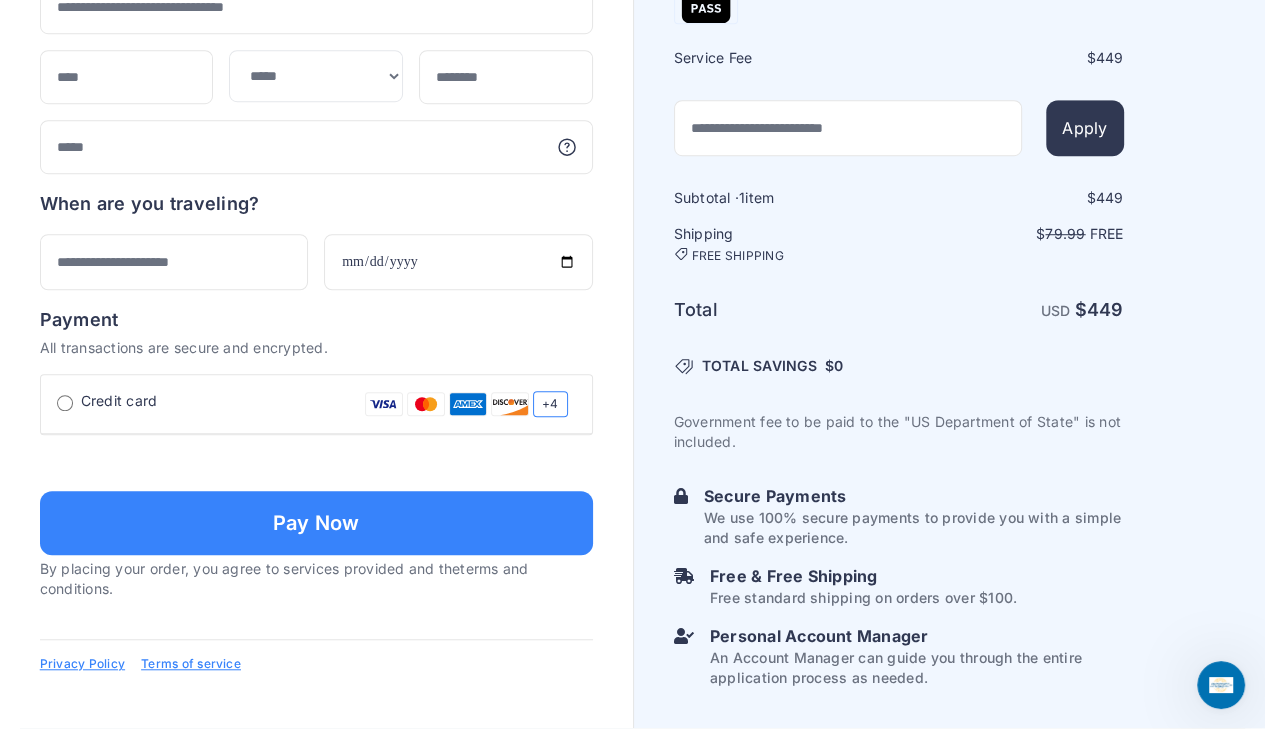 scroll, scrollTop: 0, scrollLeft: 0, axis: both 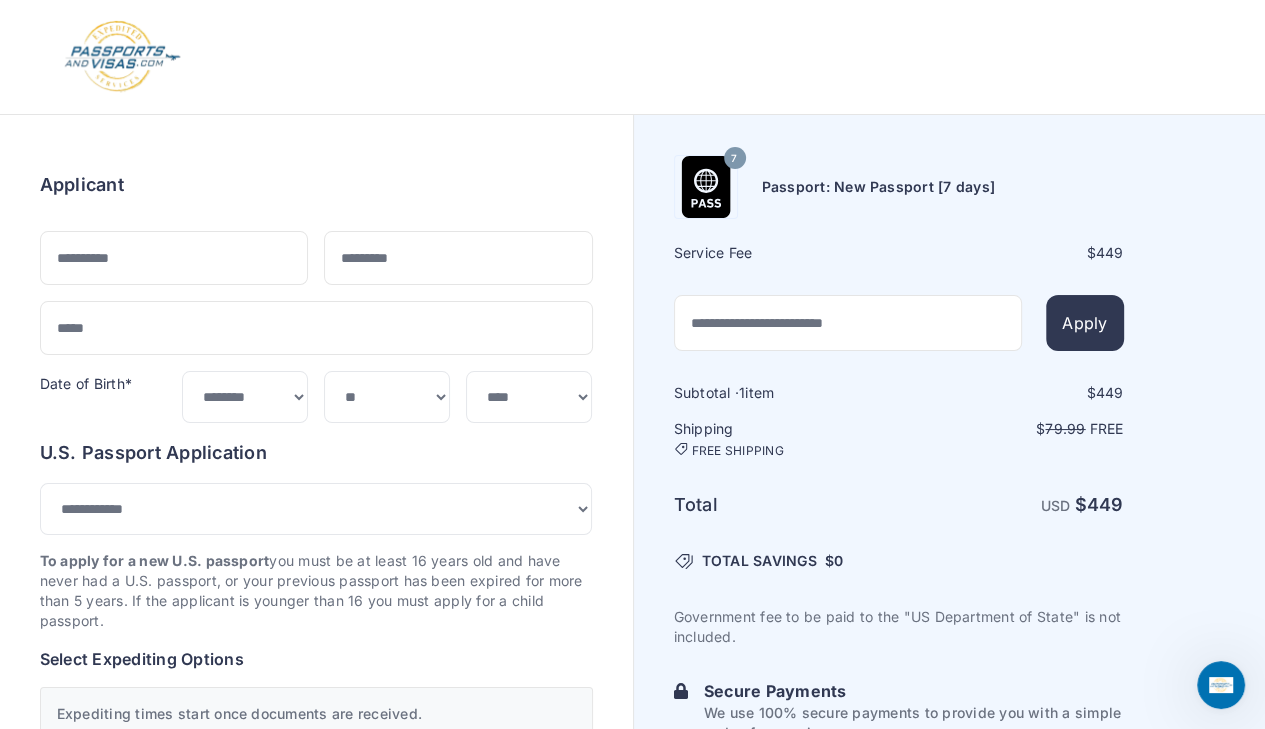 click at bounding box center [122, 57] 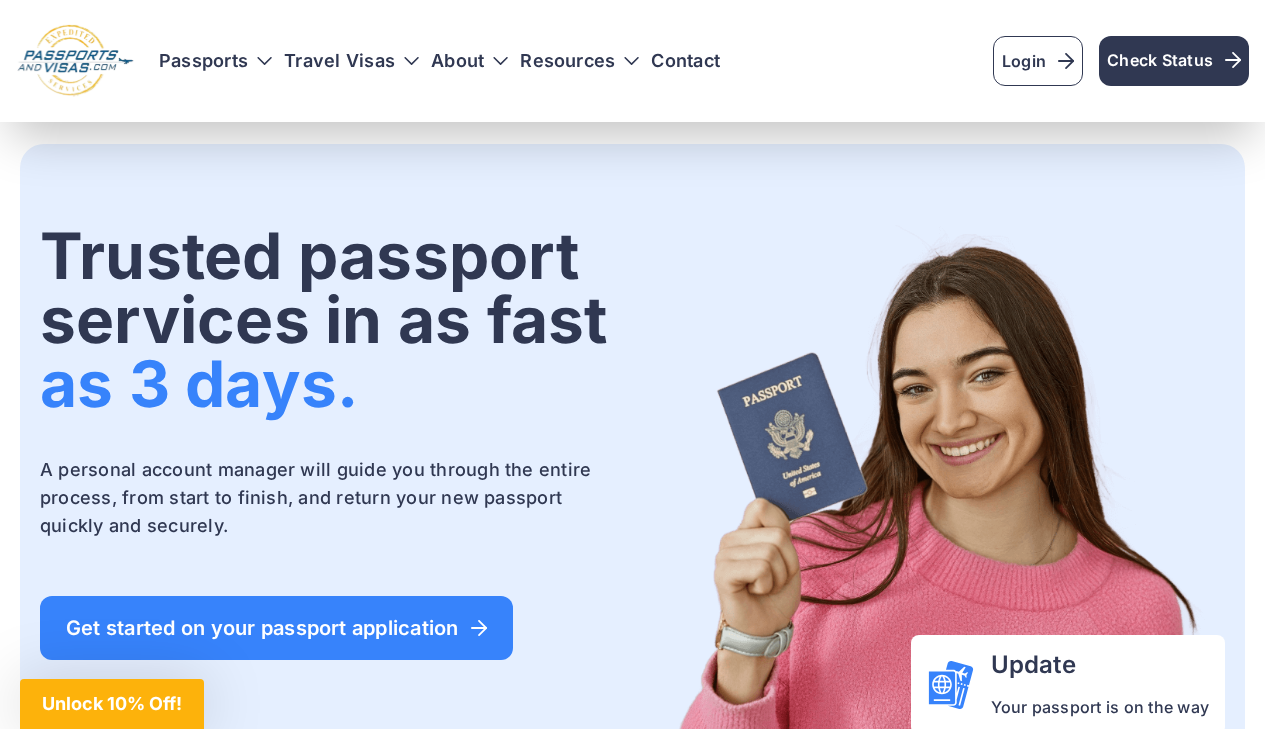 scroll, scrollTop: 76, scrollLeft: 0, axis: vertical 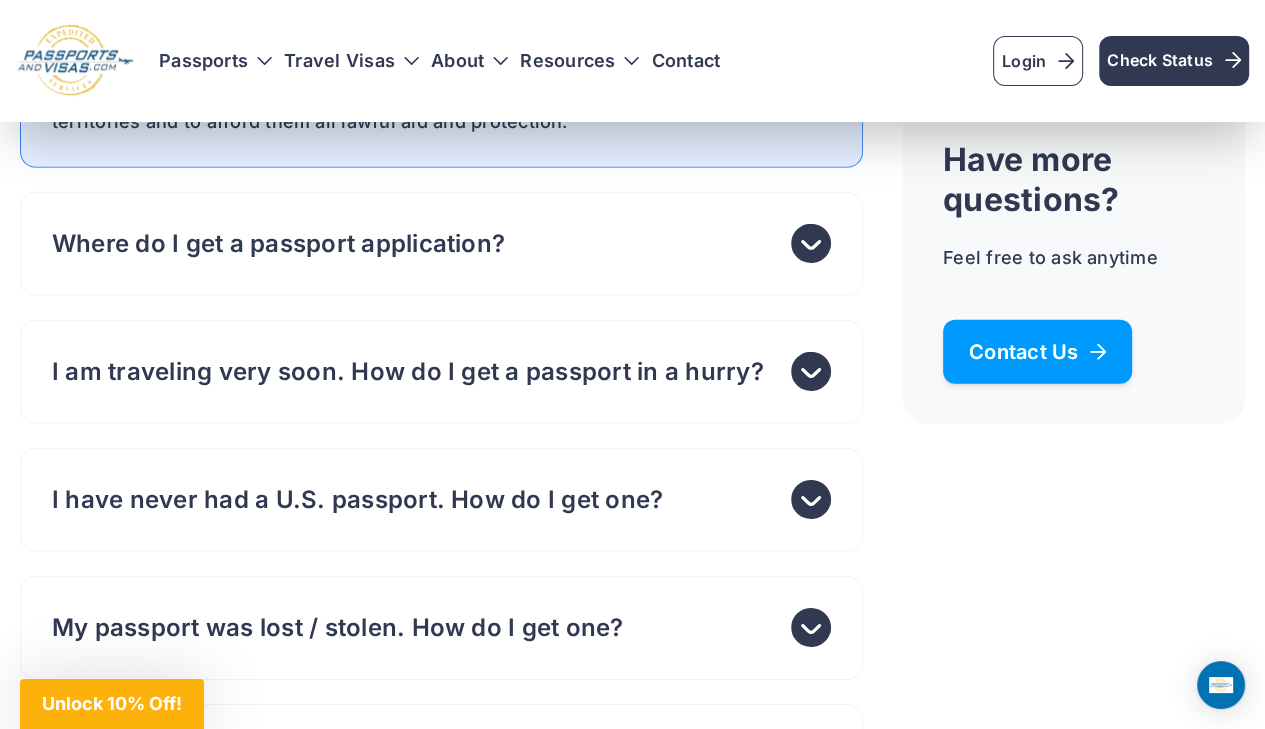 click on "Contact Us" at bounding box center [1037, 352] 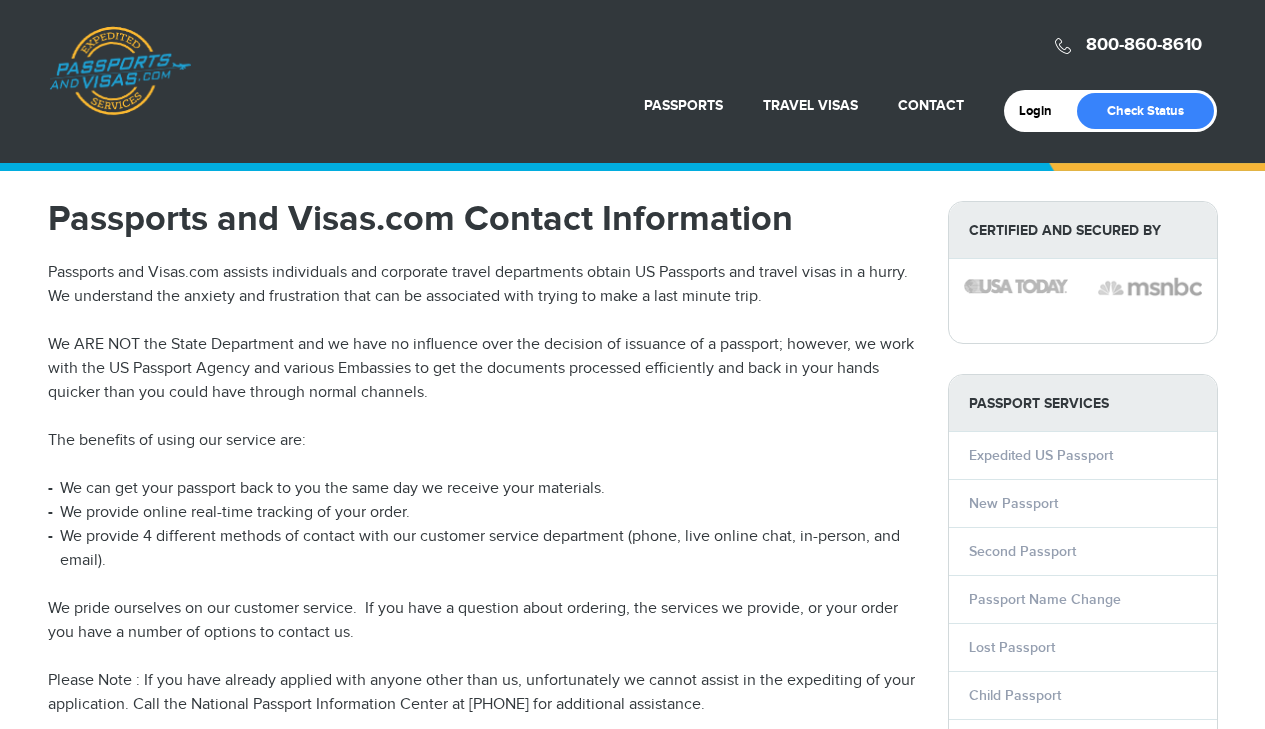 scroll, scrollTop: 0, scrollLeft: 0, axis: both 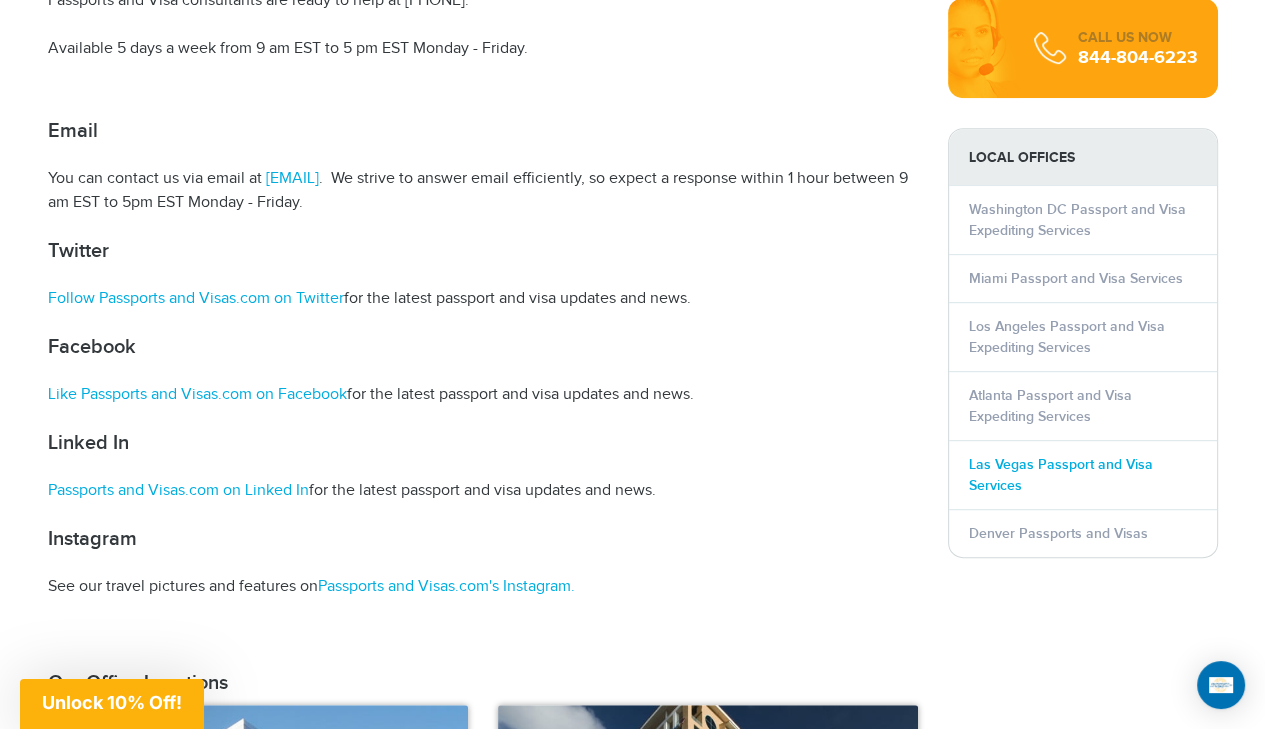 click on "Las Vegas Passport and Visa Services" at bounding box center [1061, 475] 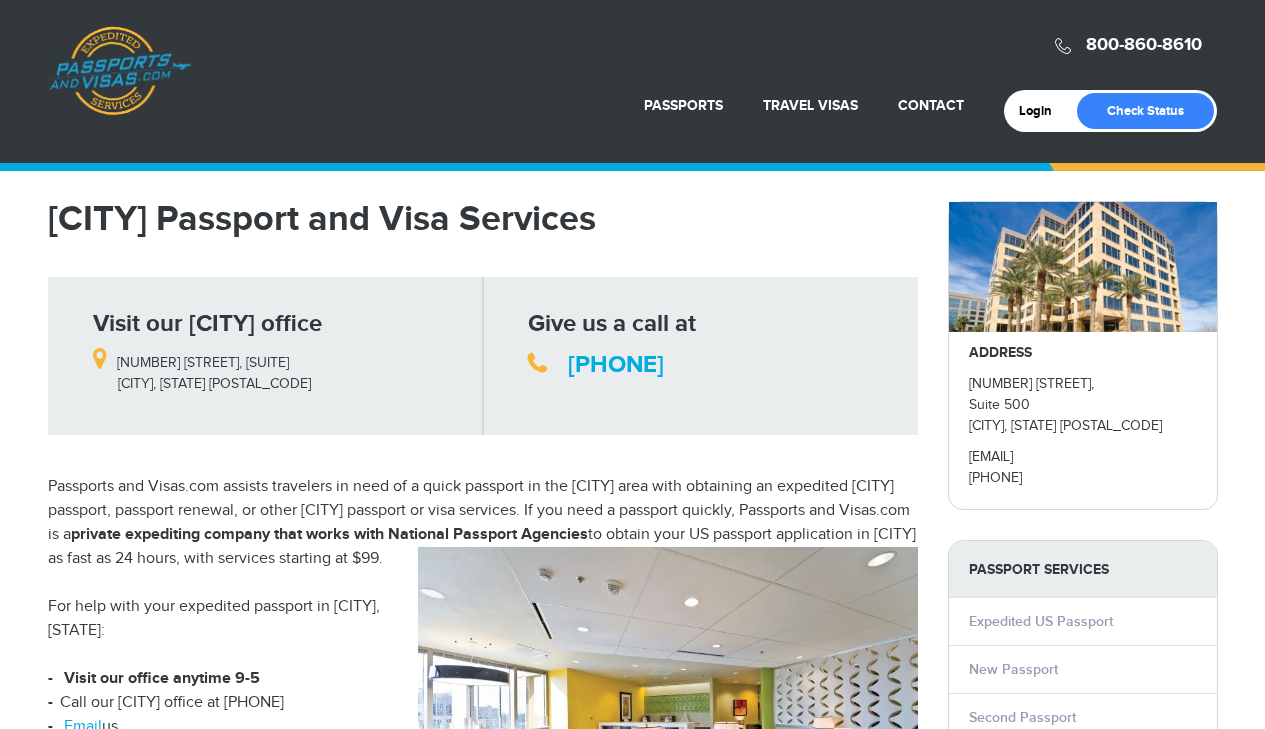 scroll, scrollTop: 0, scrollLeft: 0, axis: both 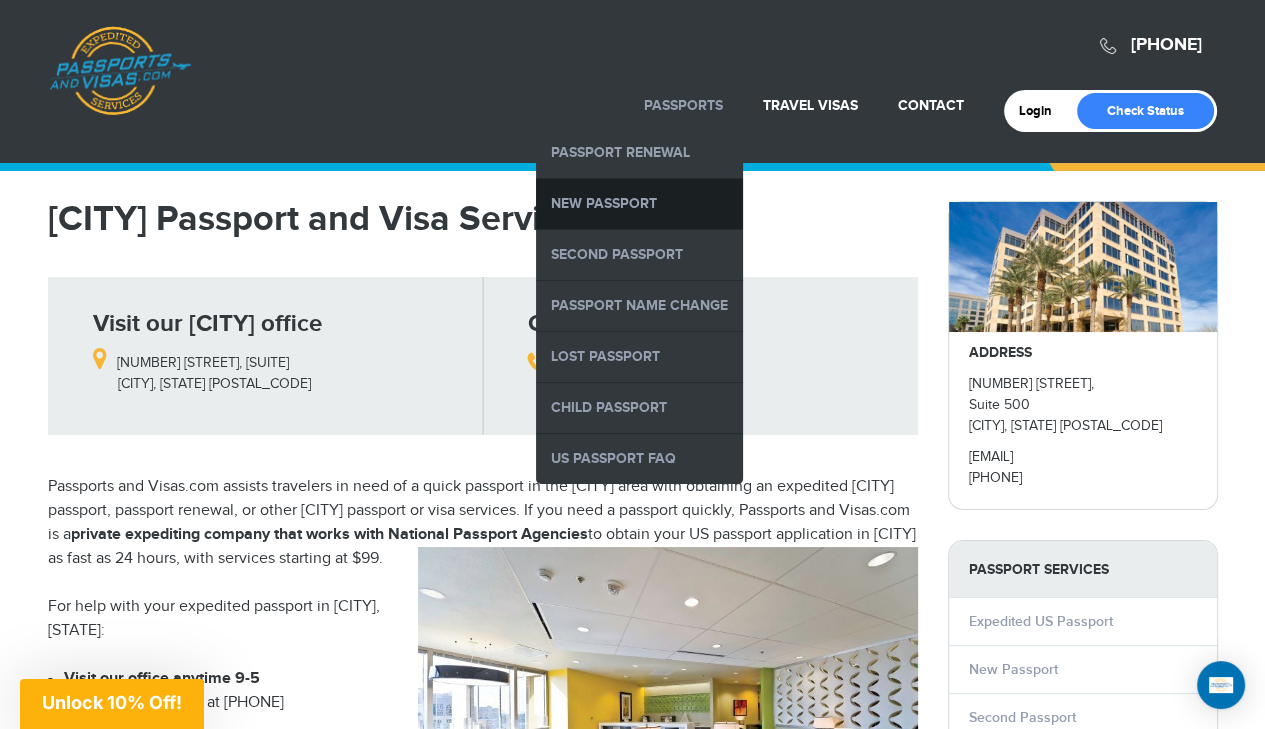 click on "New Passport" at bounding box center (639, 204) 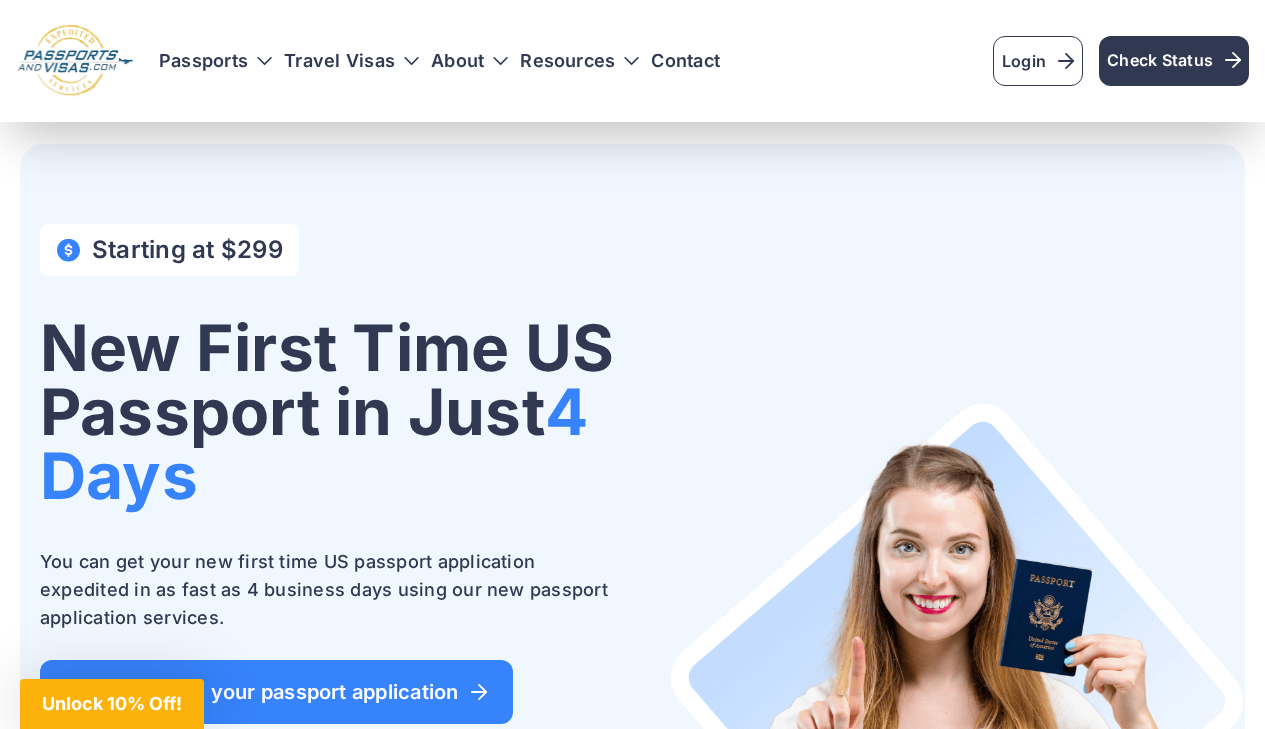 scroll, scrollTop: 960, scrollLeft: 0, axis: vertical 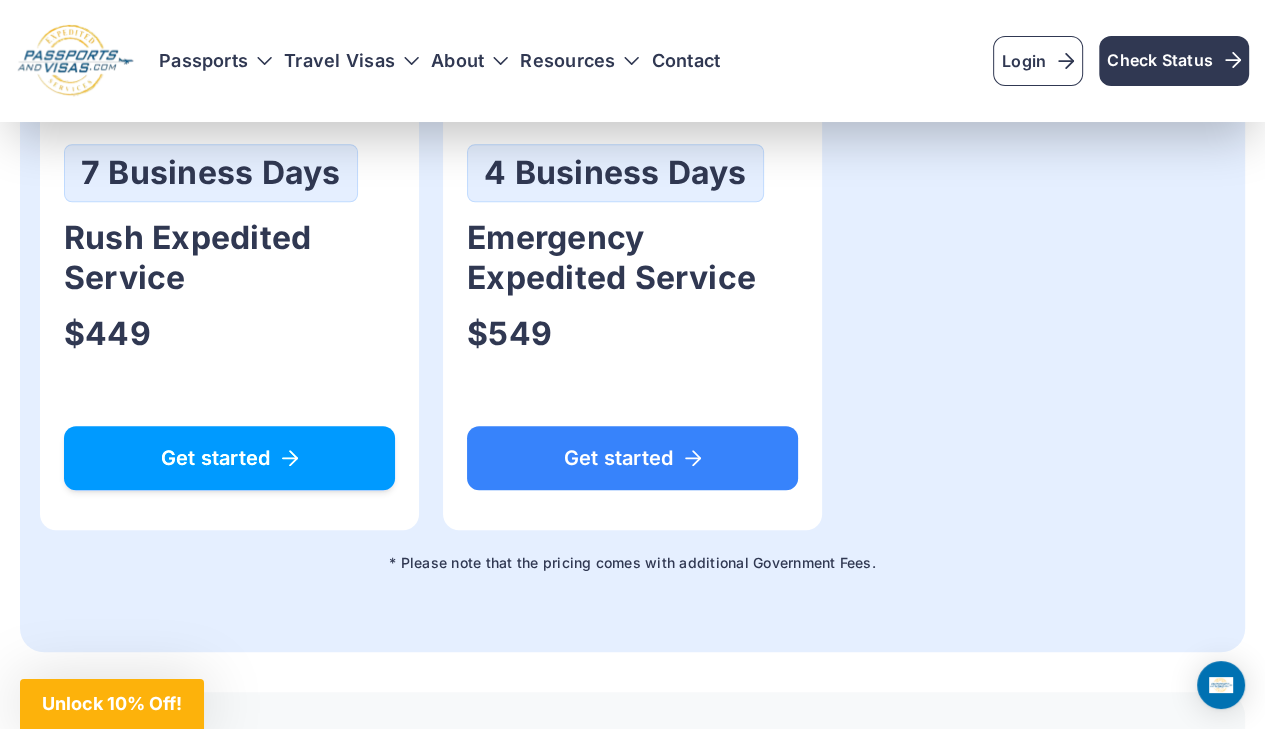click on "Get started" at bounding box center [229, 458] 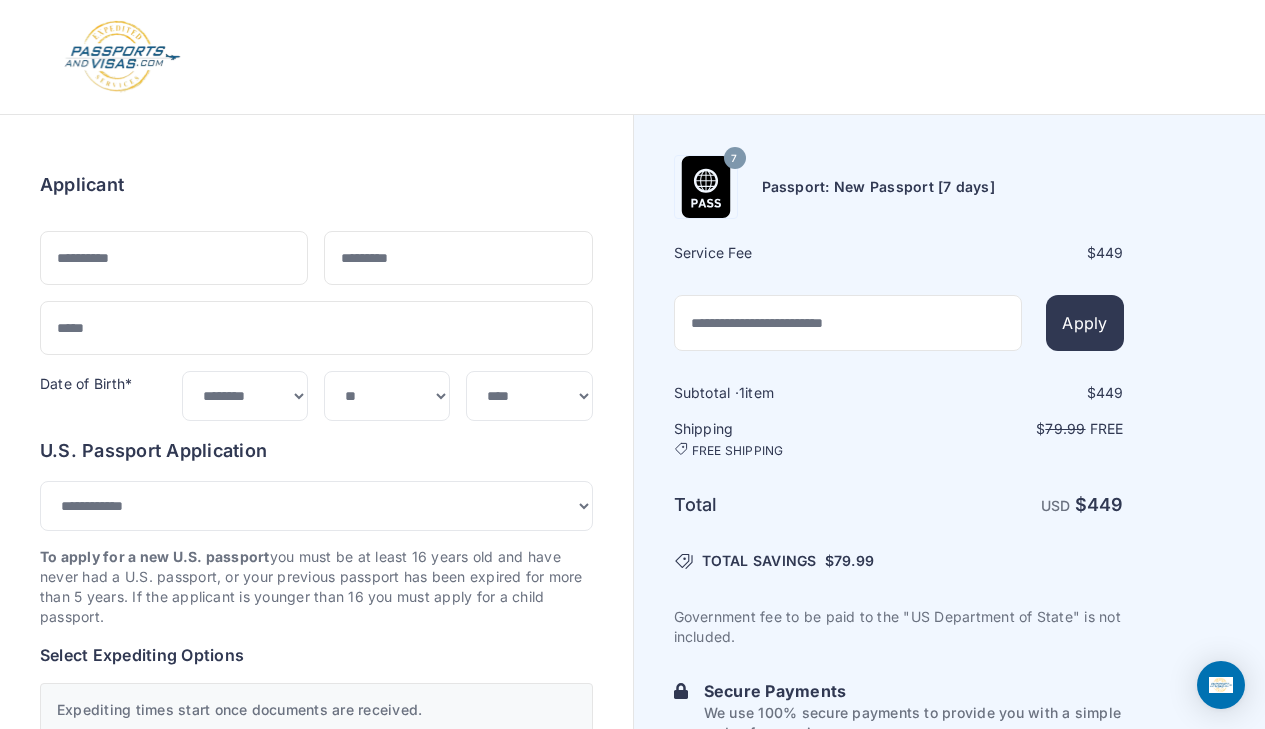 select on "**" 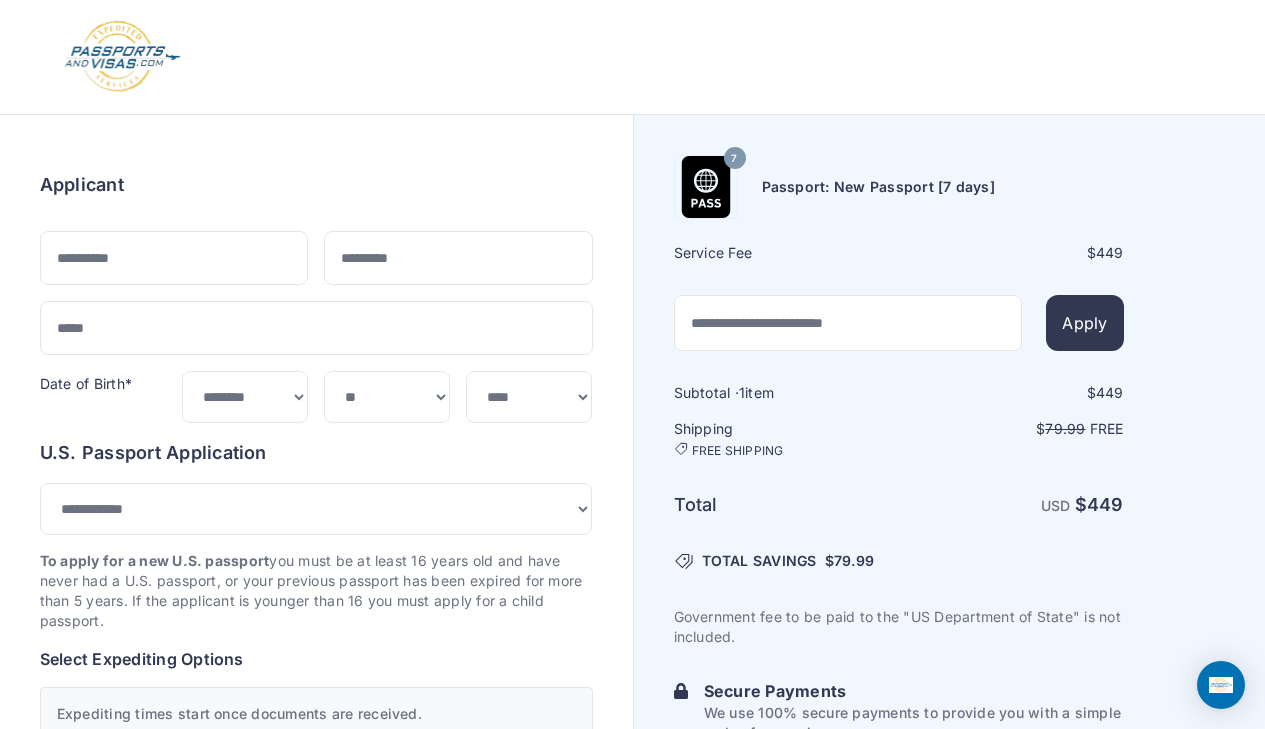 scroll, scrollTop: 0, scrollLeft: 0, axis: both 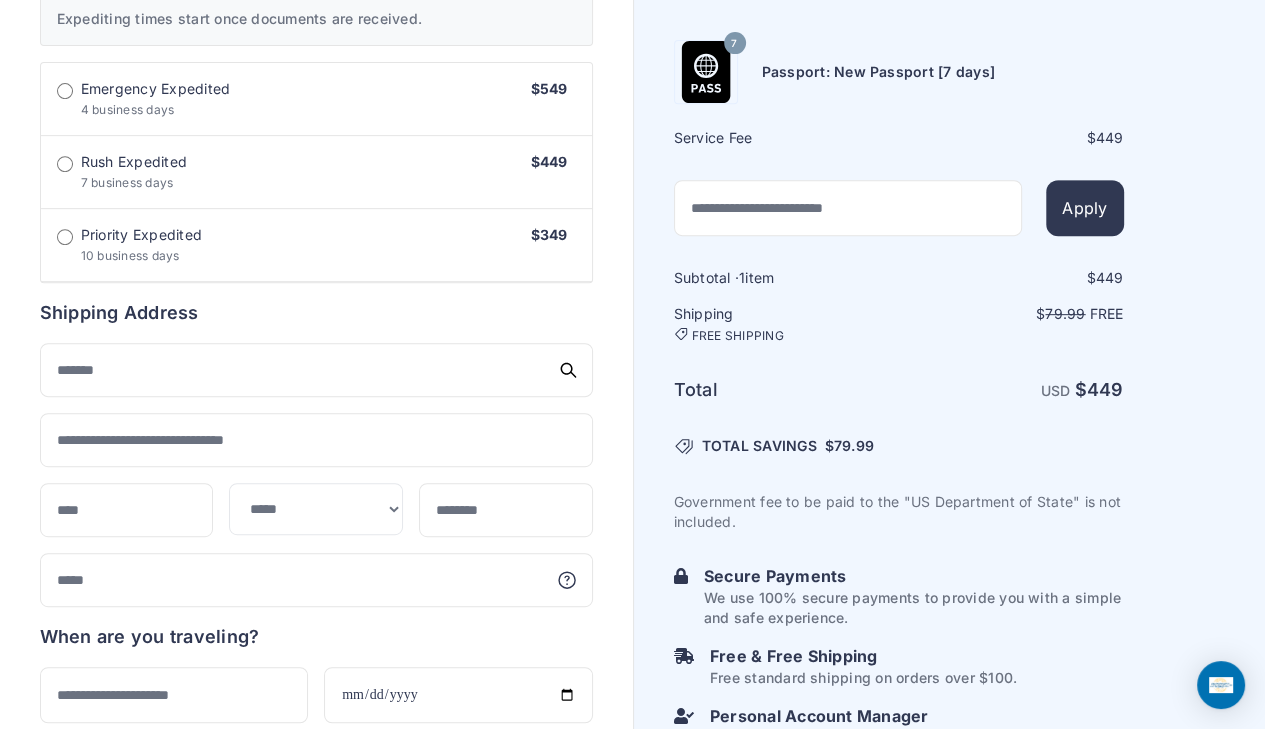 click on "7
Passport: [PASSPORT_NUMBER] [NUMBER]
Service Fee
$ 449
Apply
1 $" at bounding box center (950, 290) 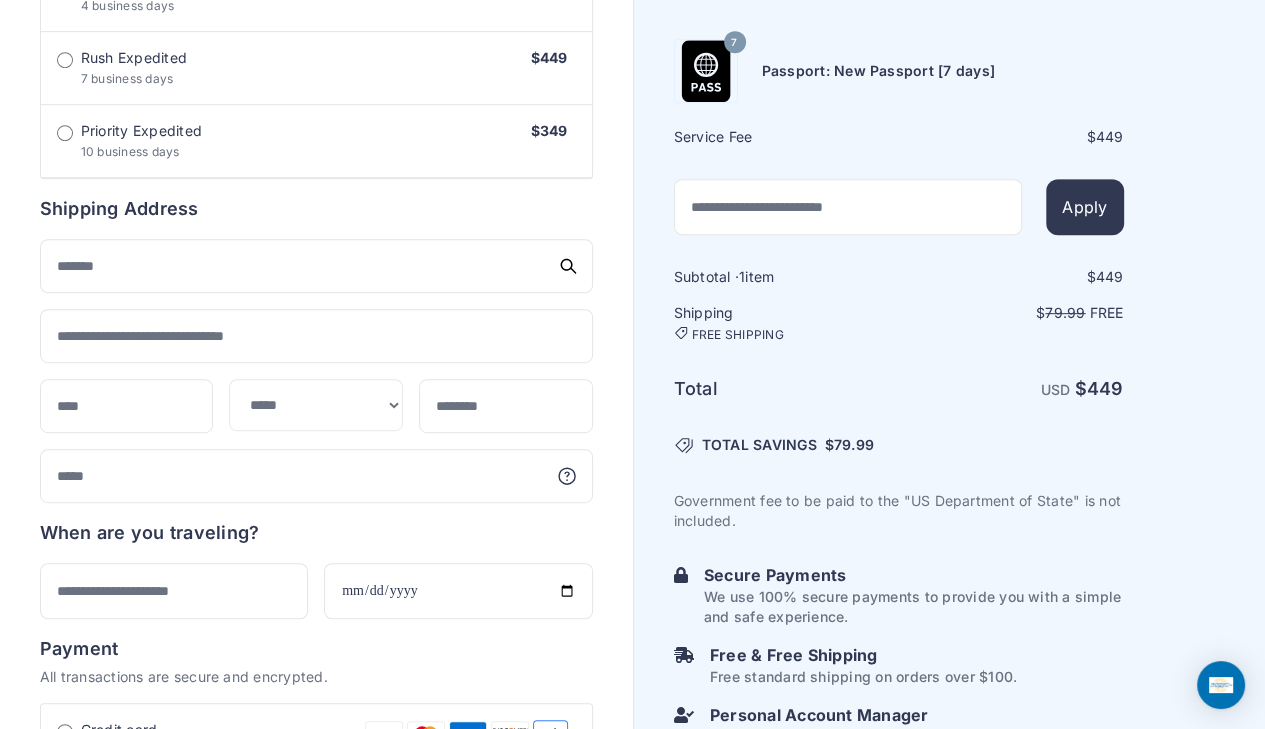 scroll, scrollTop: 800, scrollLeft: 0, axis: vertical 